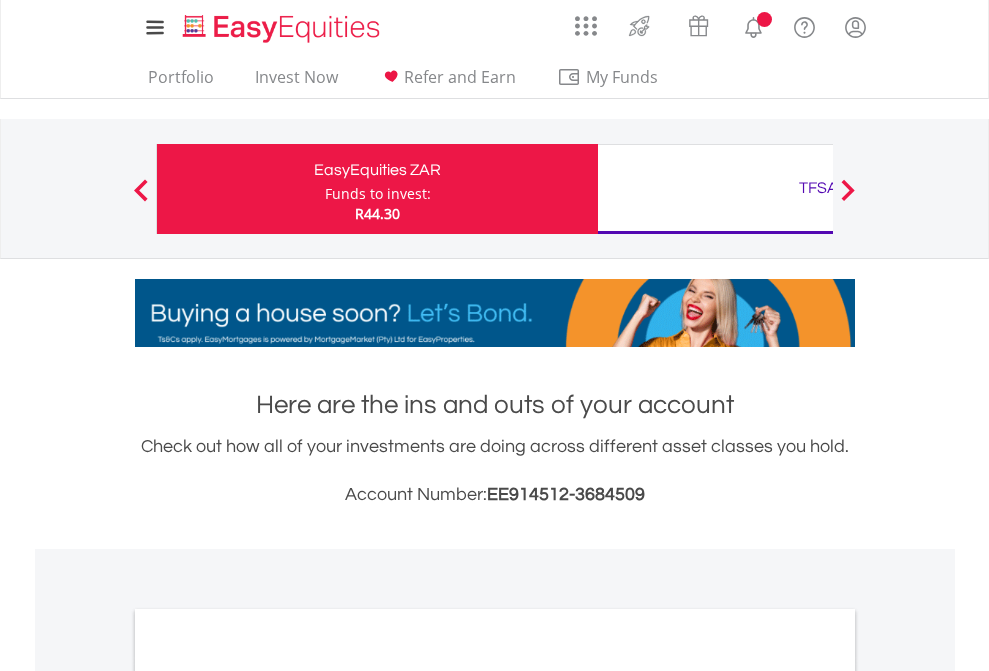 scroll, scrollTop: 0, scrollLeft: 0, axis: both 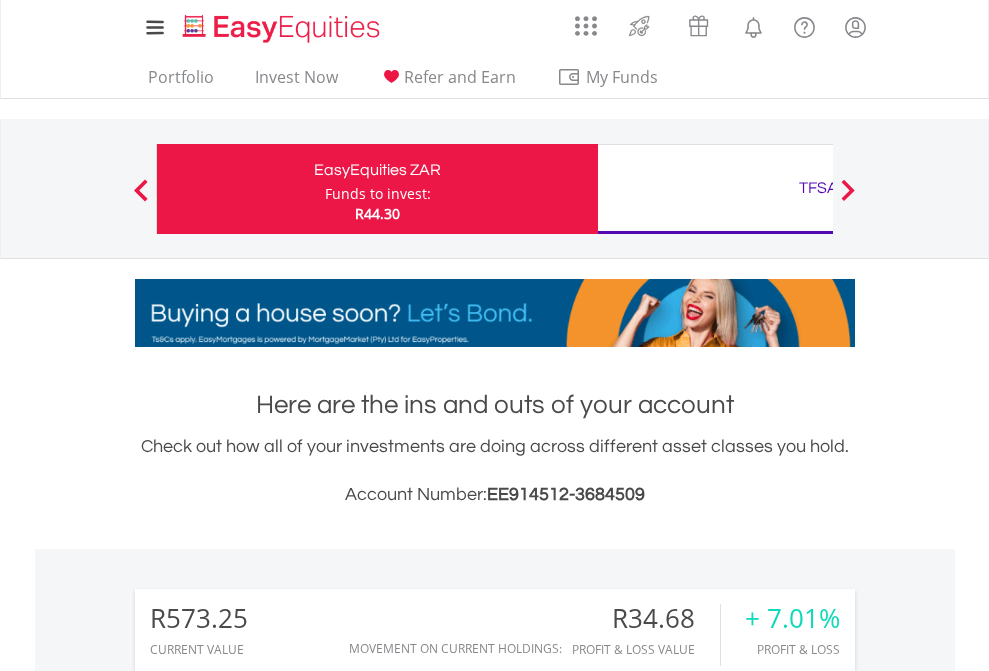 click on "Funds to invest:" at bounding box center [378, 194] 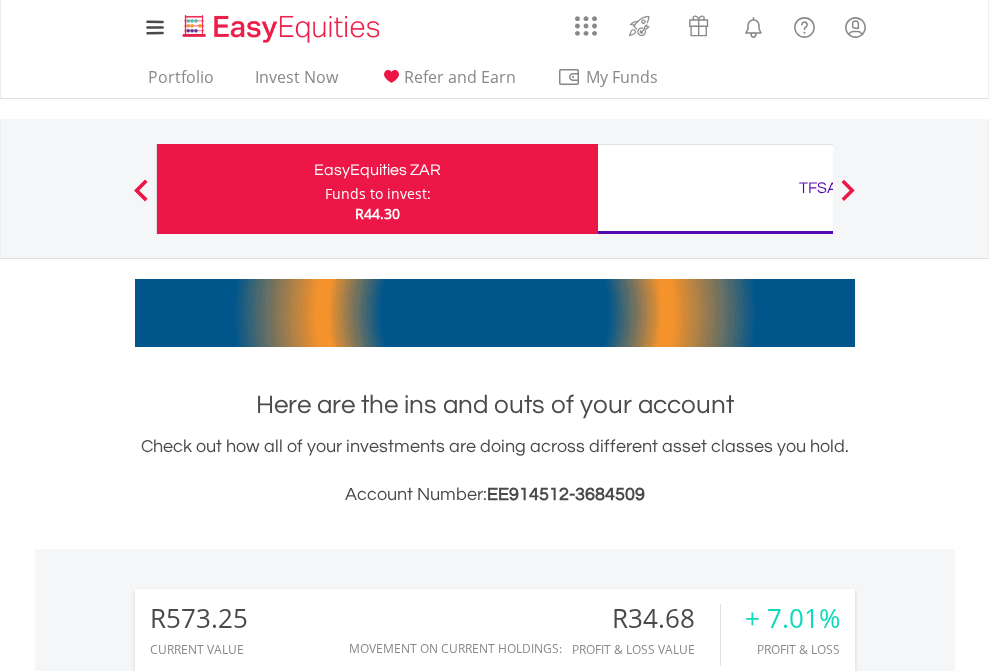 scroll, scrollTop: 999808, scrollLeft: 999687, axis: both 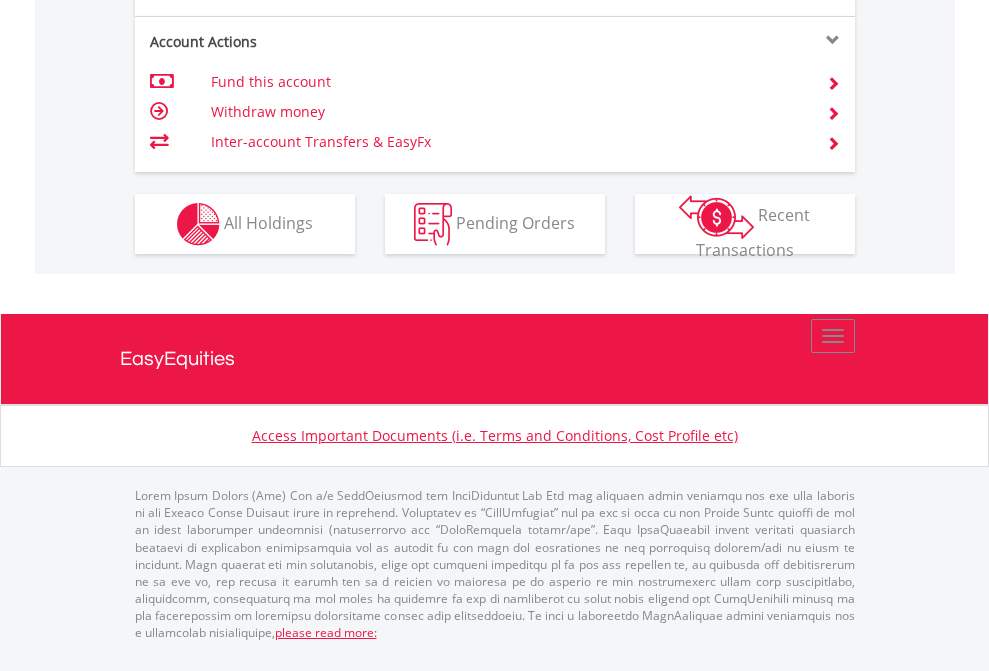 click on "Investment types" at bounding box center [706, -337] 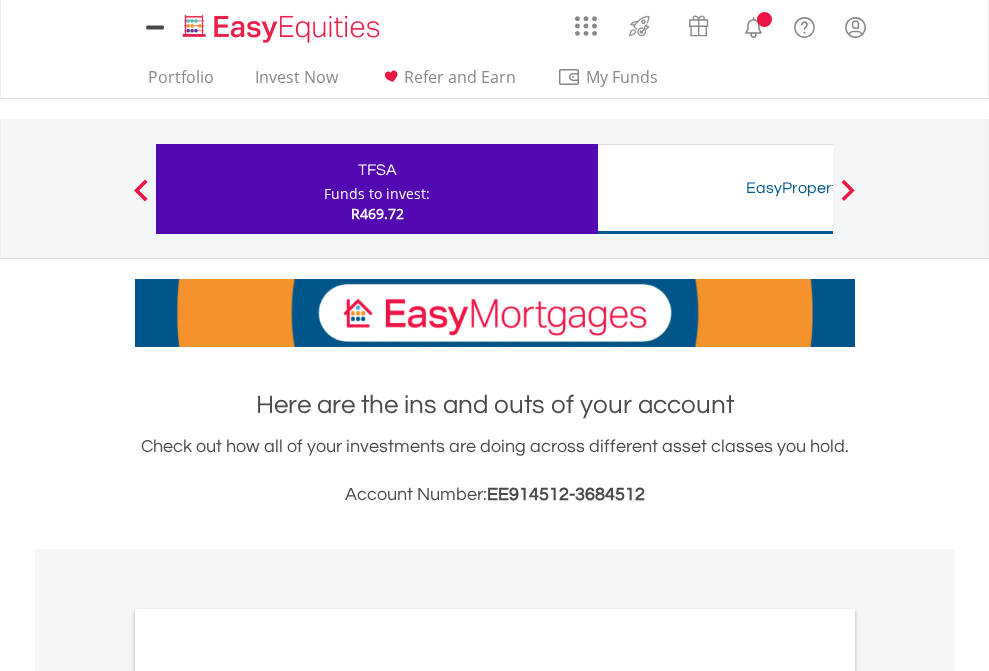 scroll, scrollTop: 0, scrollLeft: 0, axis: both 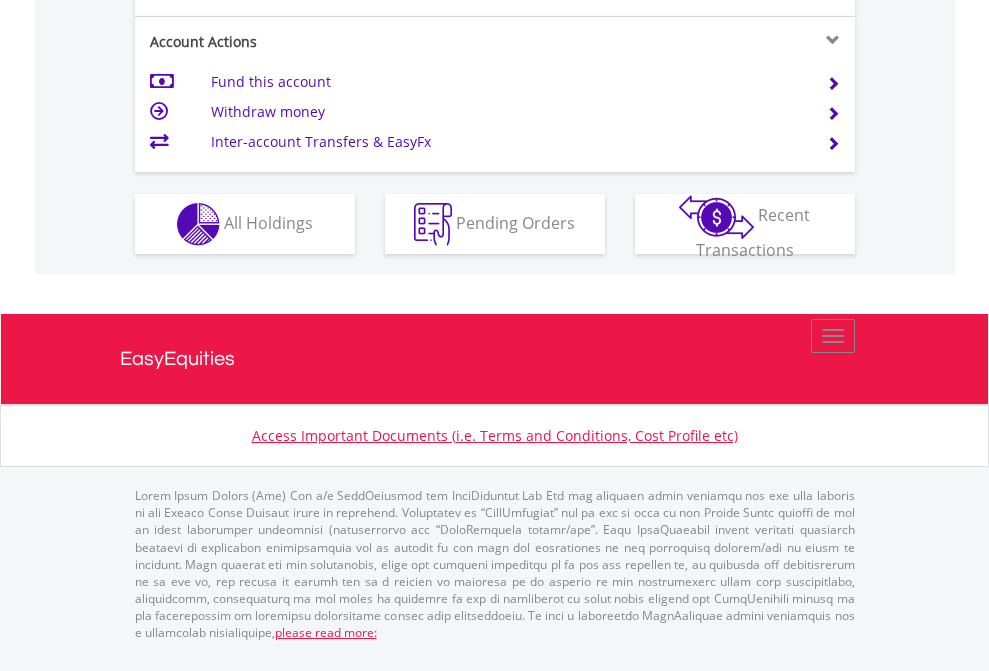 click on "Investment types" at bounding box center [706, -337] 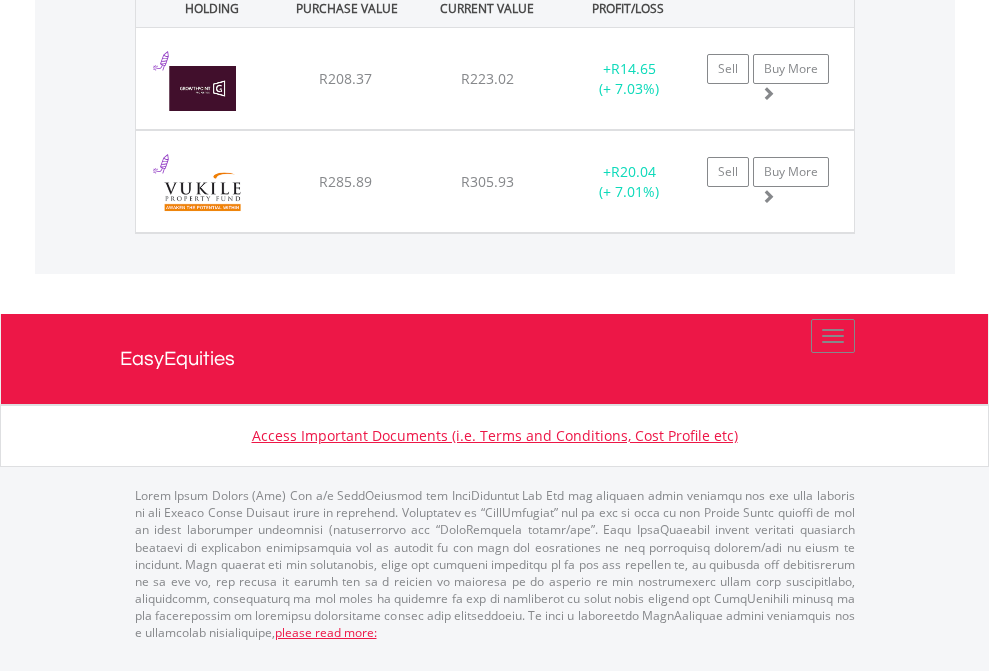 click on "TFSA" at bounding box center (818, -1071) 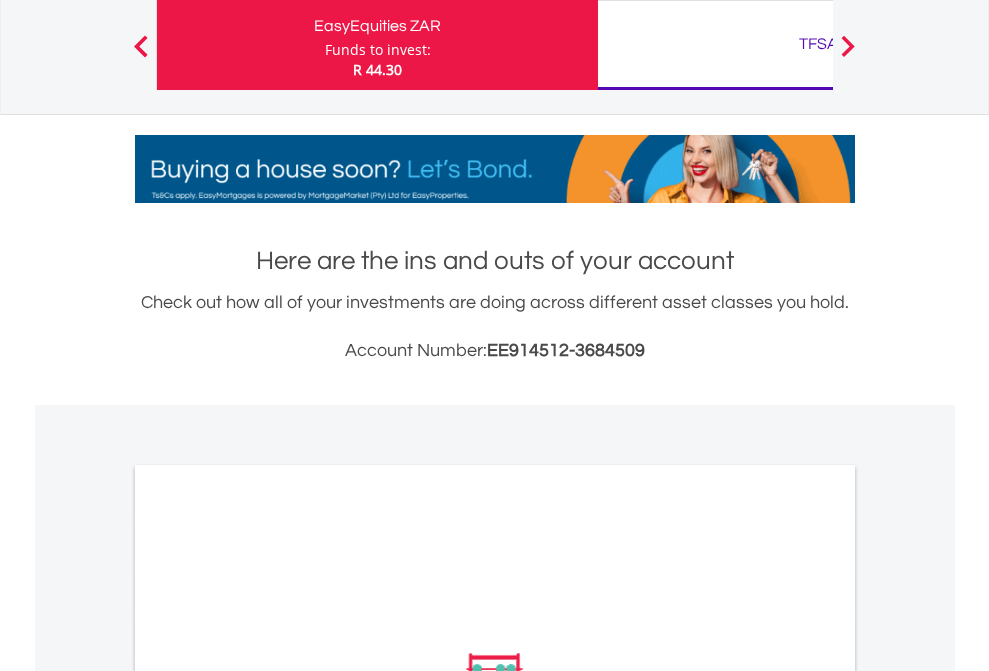 click on "All Holdings" at bounding box center (268, 952) 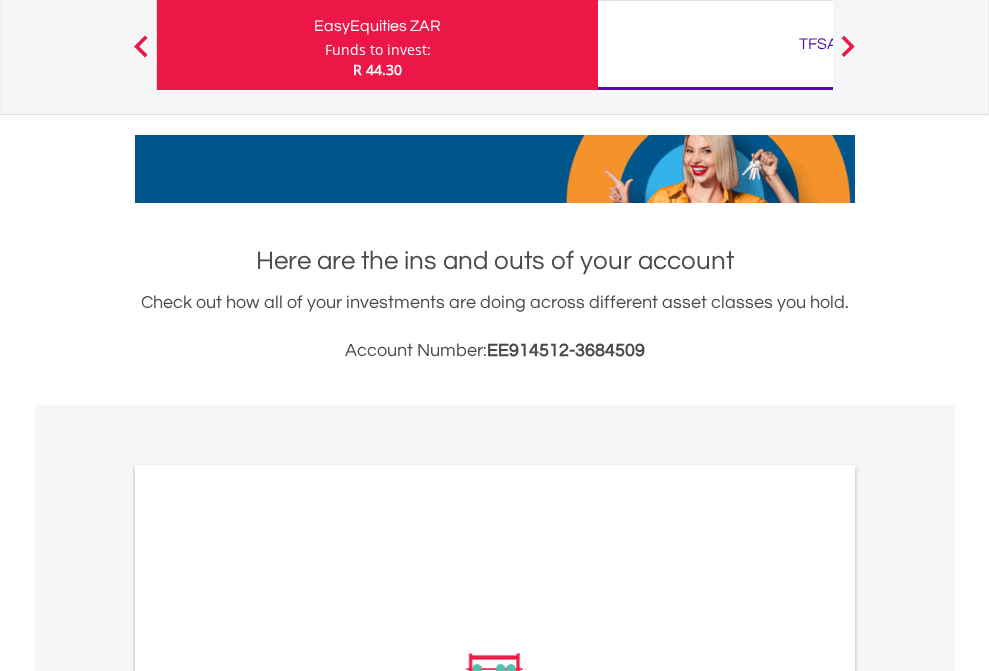 scroll, scrollTop: 1202, scrollLeft: 0, axis: vertical 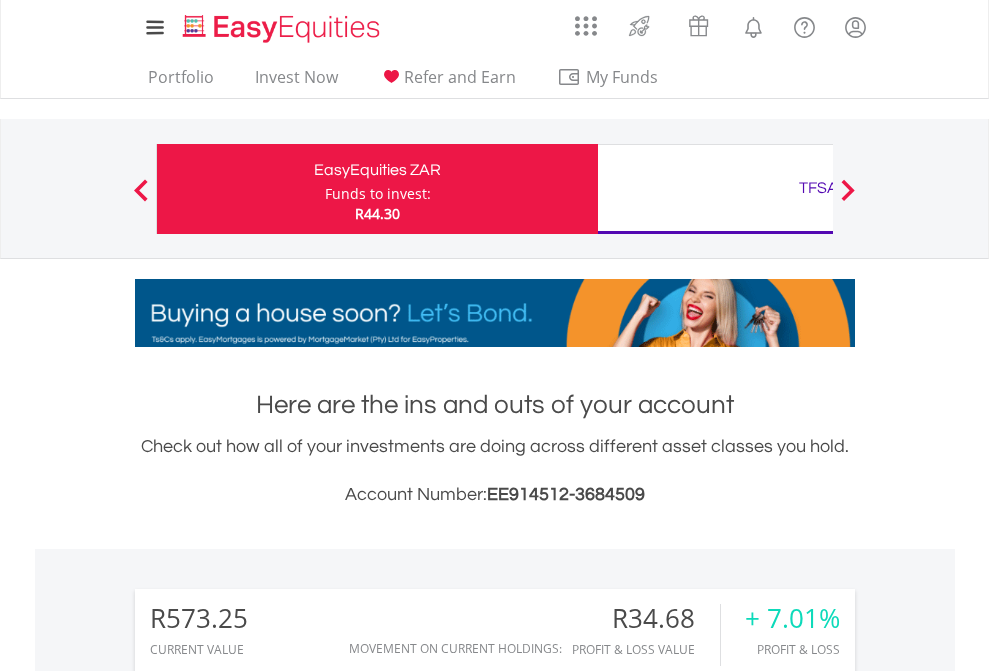 click on "Funds to invest:" at bounding box center (378, 194) 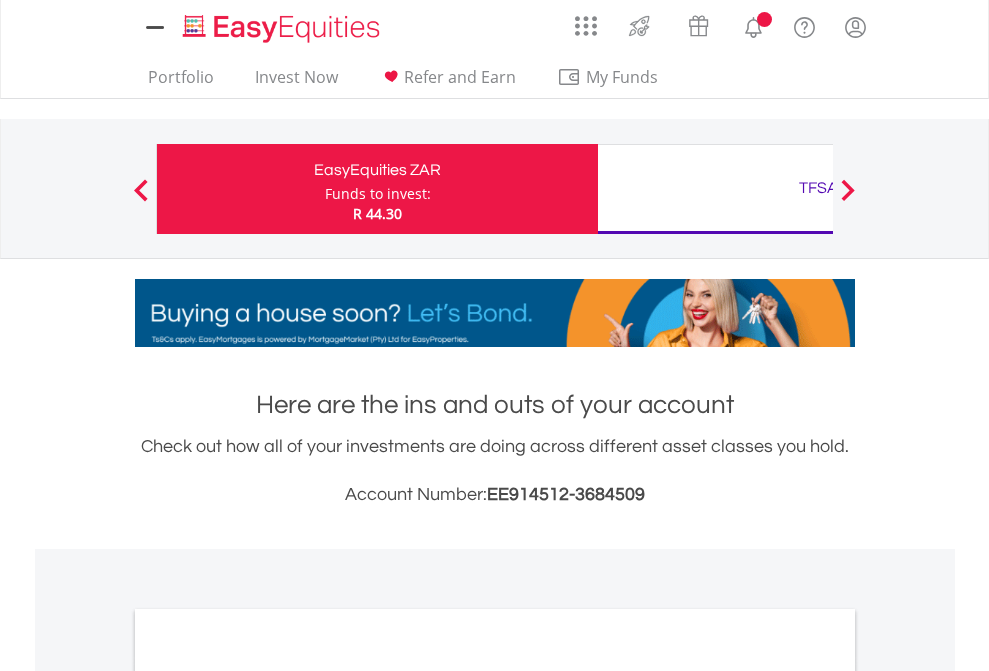 scroll, scrollTop: 0, scrollLeft: 0, axis: both 